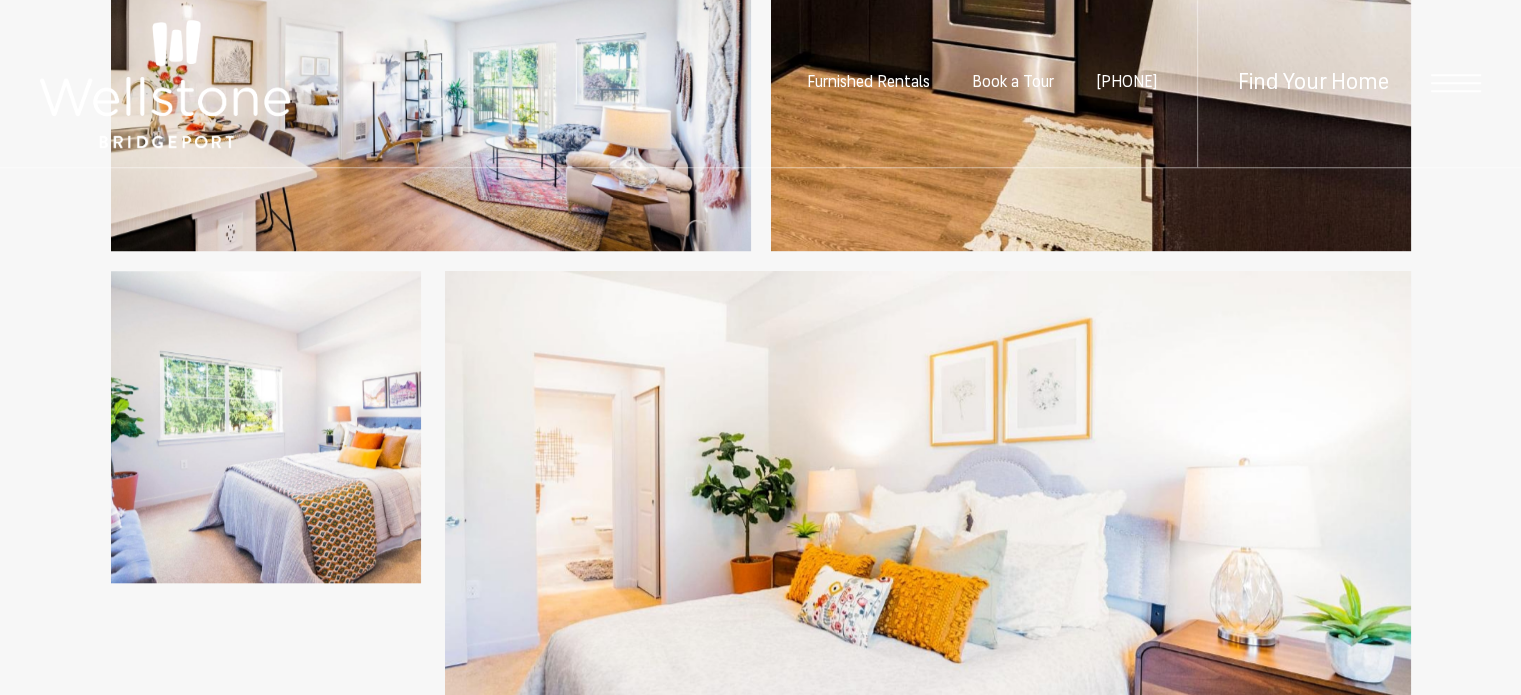 scroll, scrollTop: 1757, scrollLeft: 0, axis: vertical 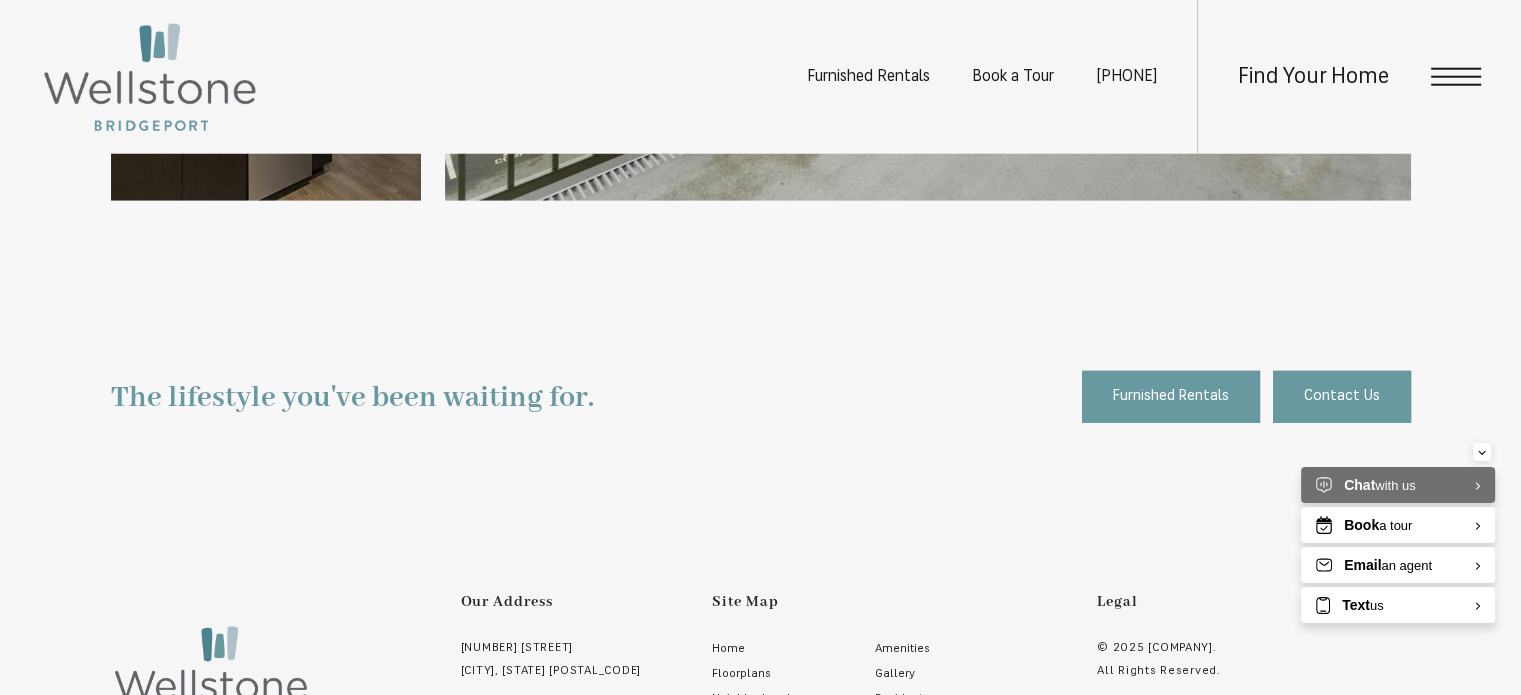 click on "Find Your Home" at bounding box center [1339, 77] 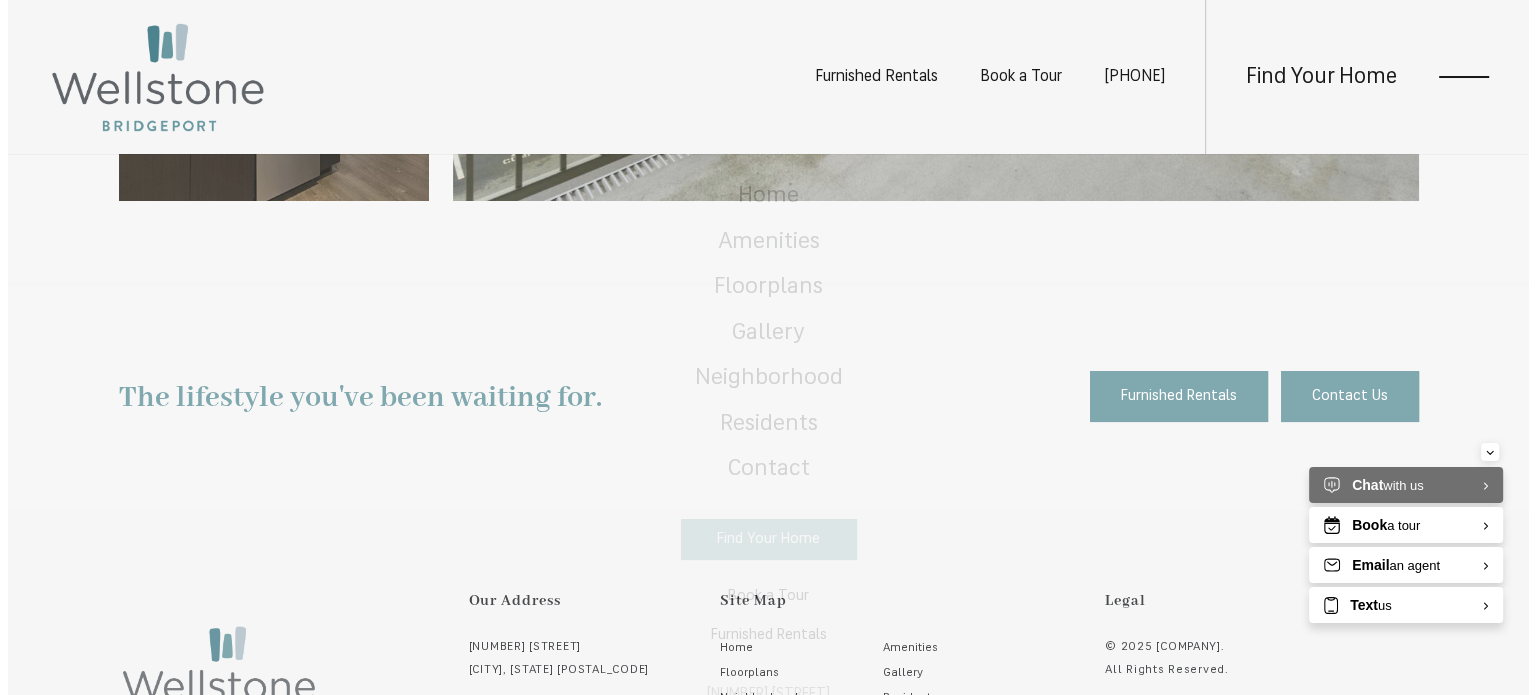 scroll, scrollTop: 0, scrollLeft: 0, axis: both 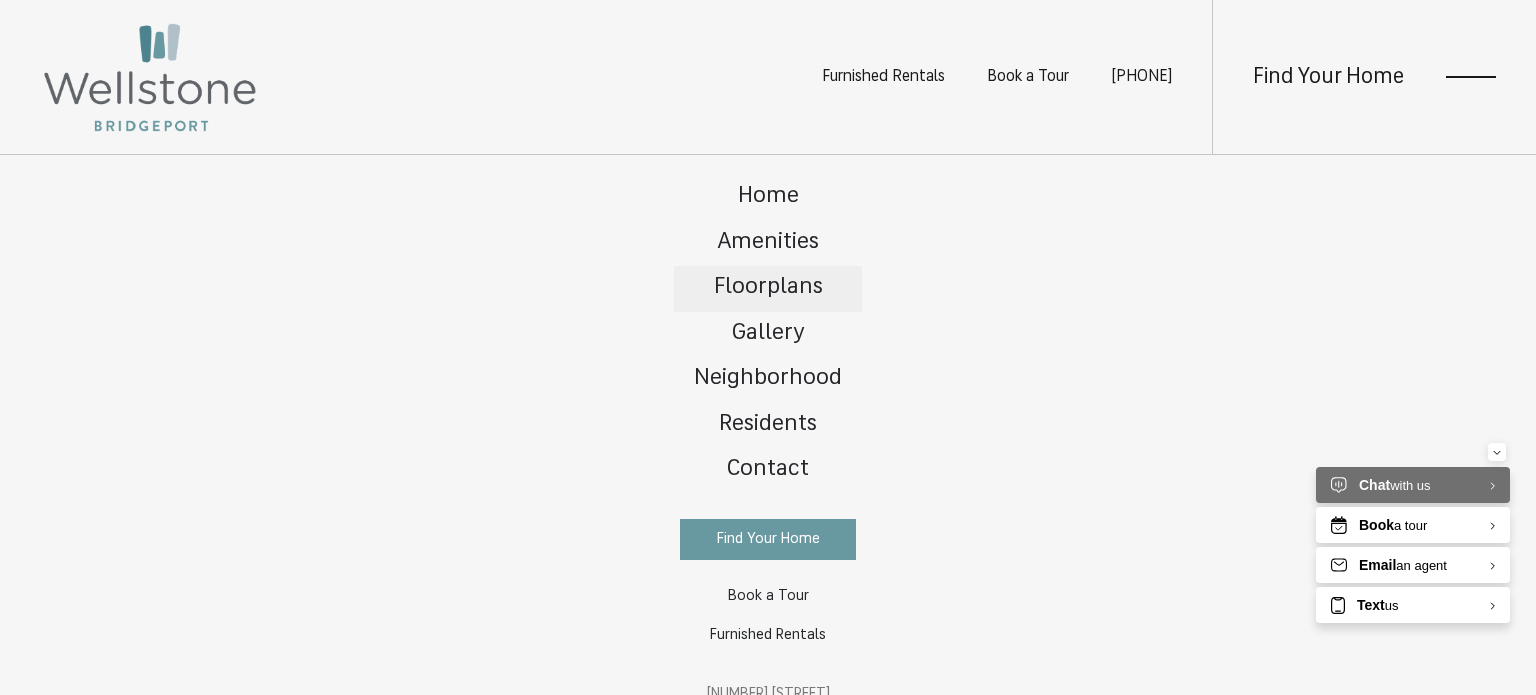 click on "Floorplans" at bounding box center (768, 287) 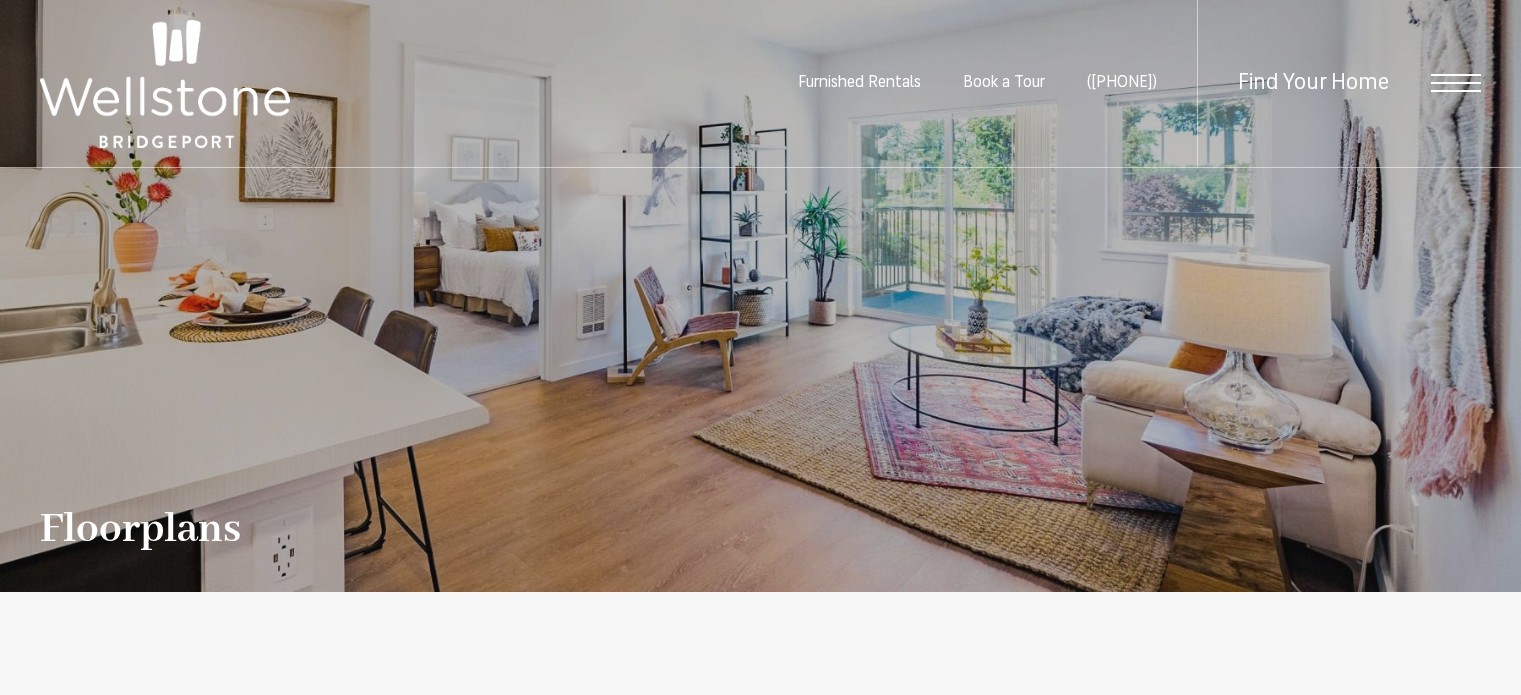 scroll, scrollTop: 0, scrollLeft: 0, axis: both 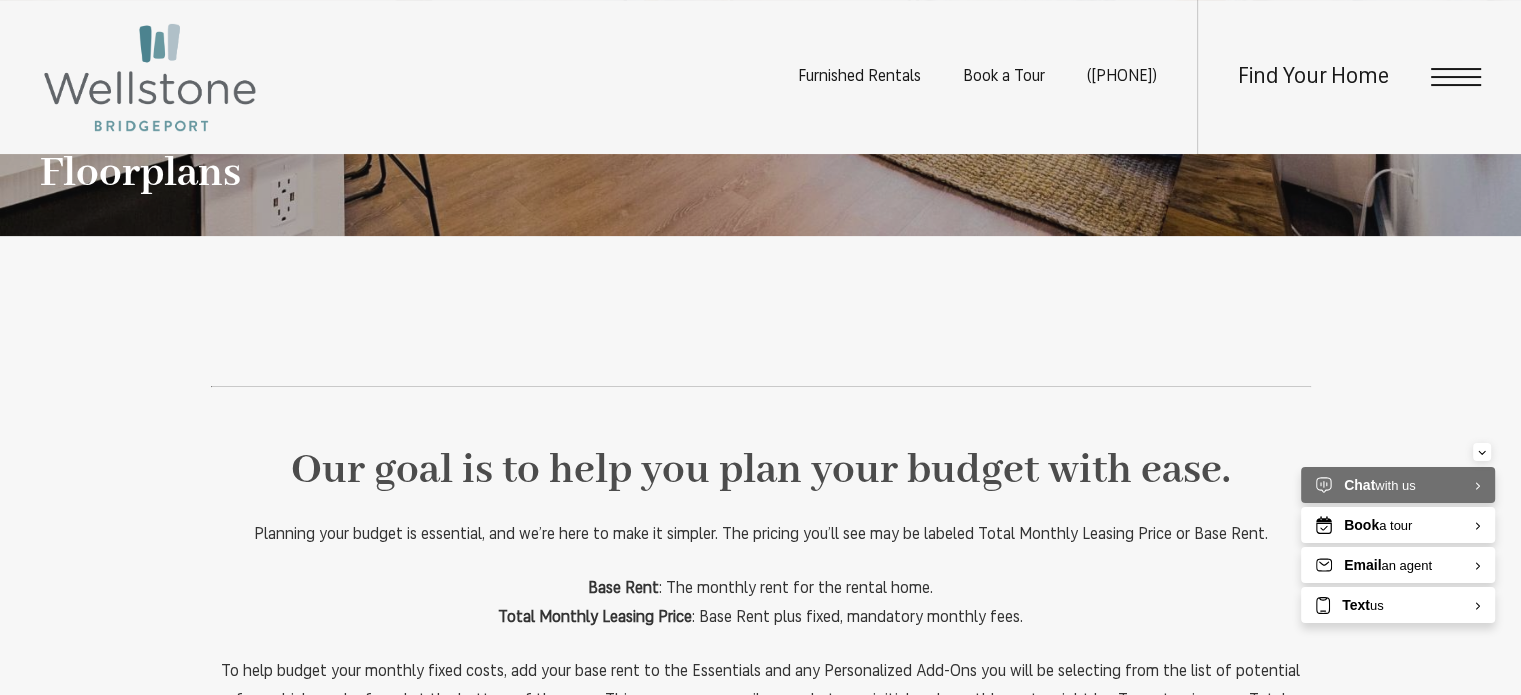 click on "Skip to main content
×
Pet Policy
Wellstone is a pet-friendly community!
Furnished Rentals
Book a Tour
(253) 400-3144
Find Your Home" at bounding box center [760, 2256] 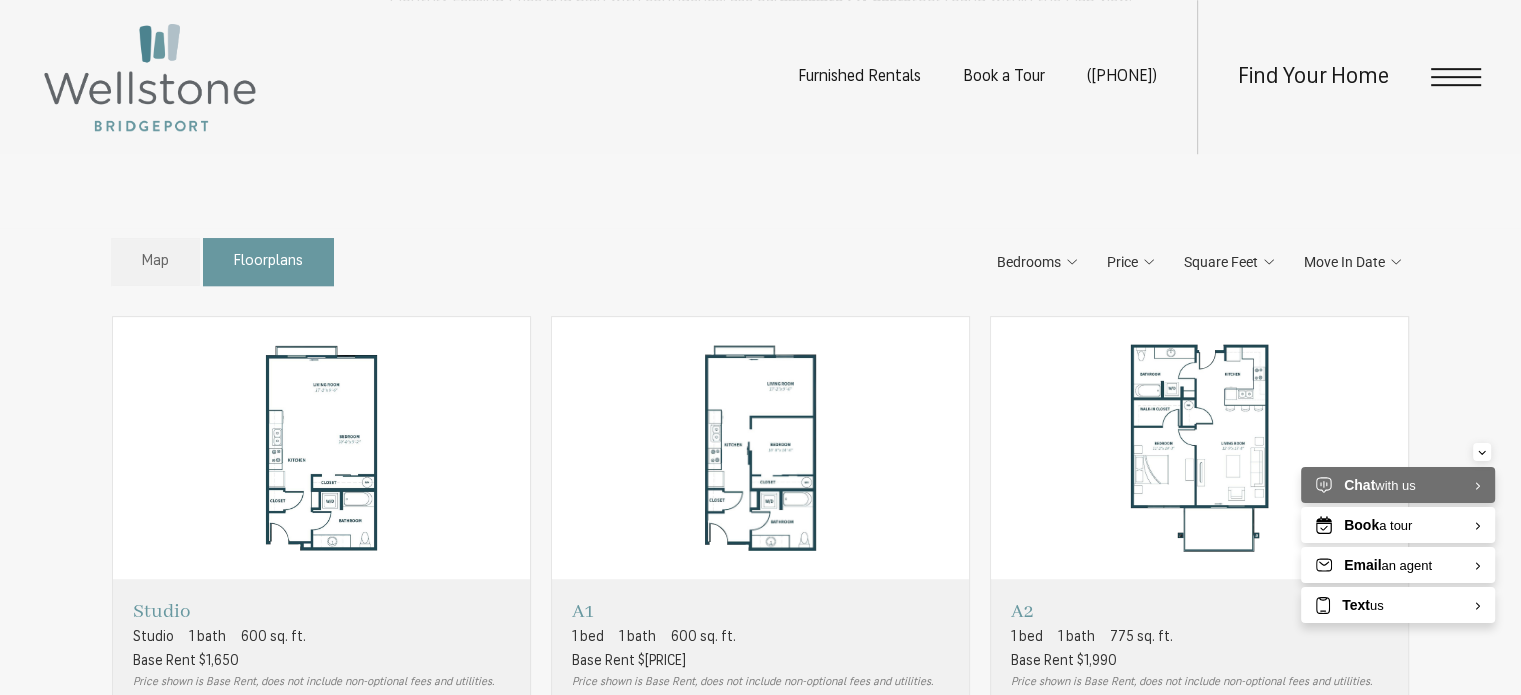 scroll, scrollTop: 1120, scrollLeft: 0, axis: vertical 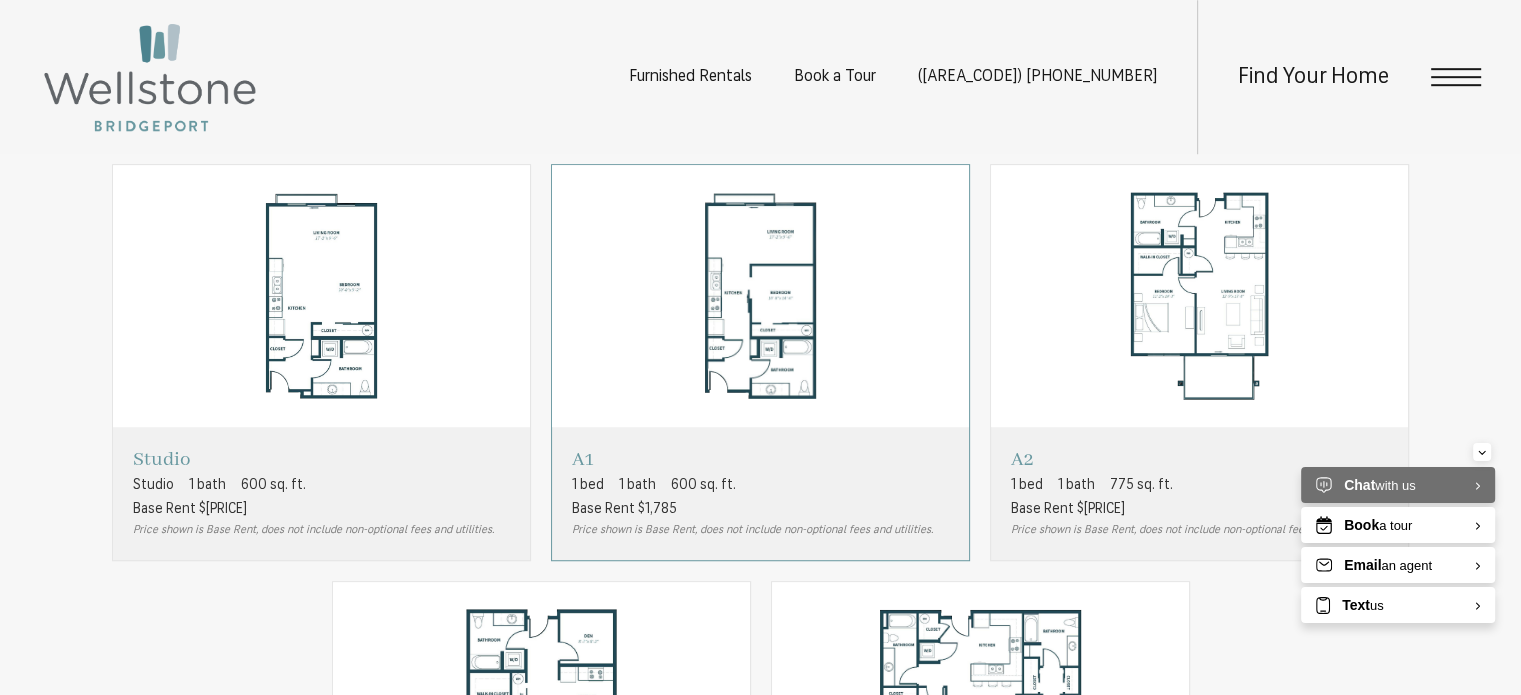 click at bounding box center (760, 296) 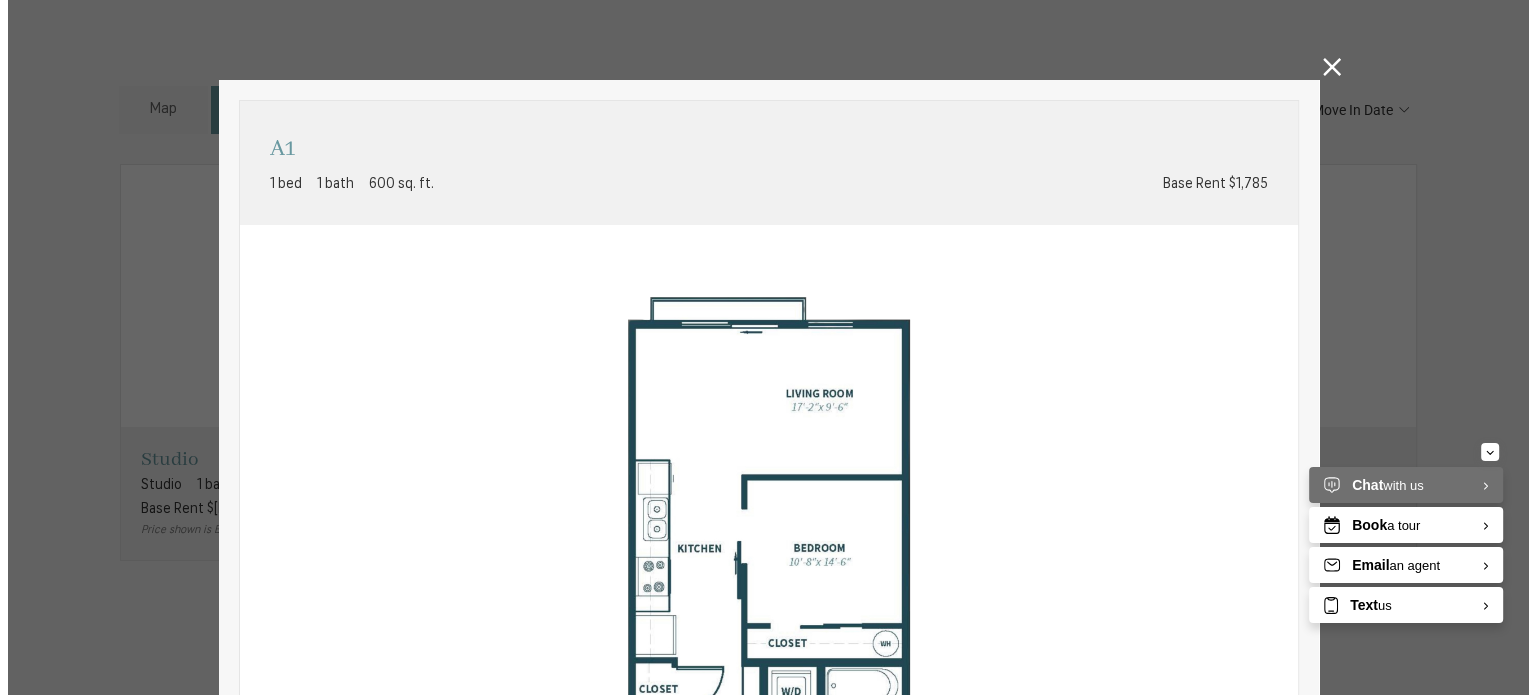 scroll, scrollTop: 0, scrollLeft: 0, axis: both 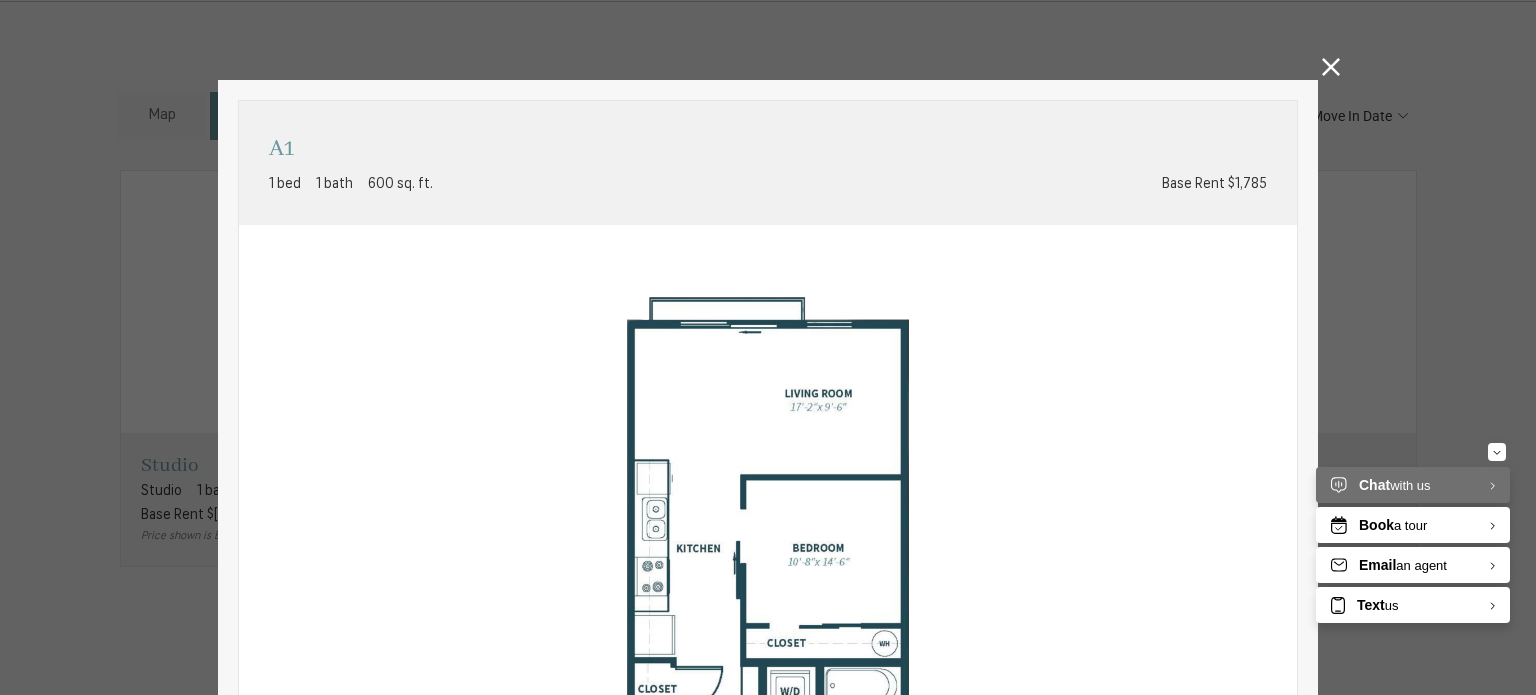 click 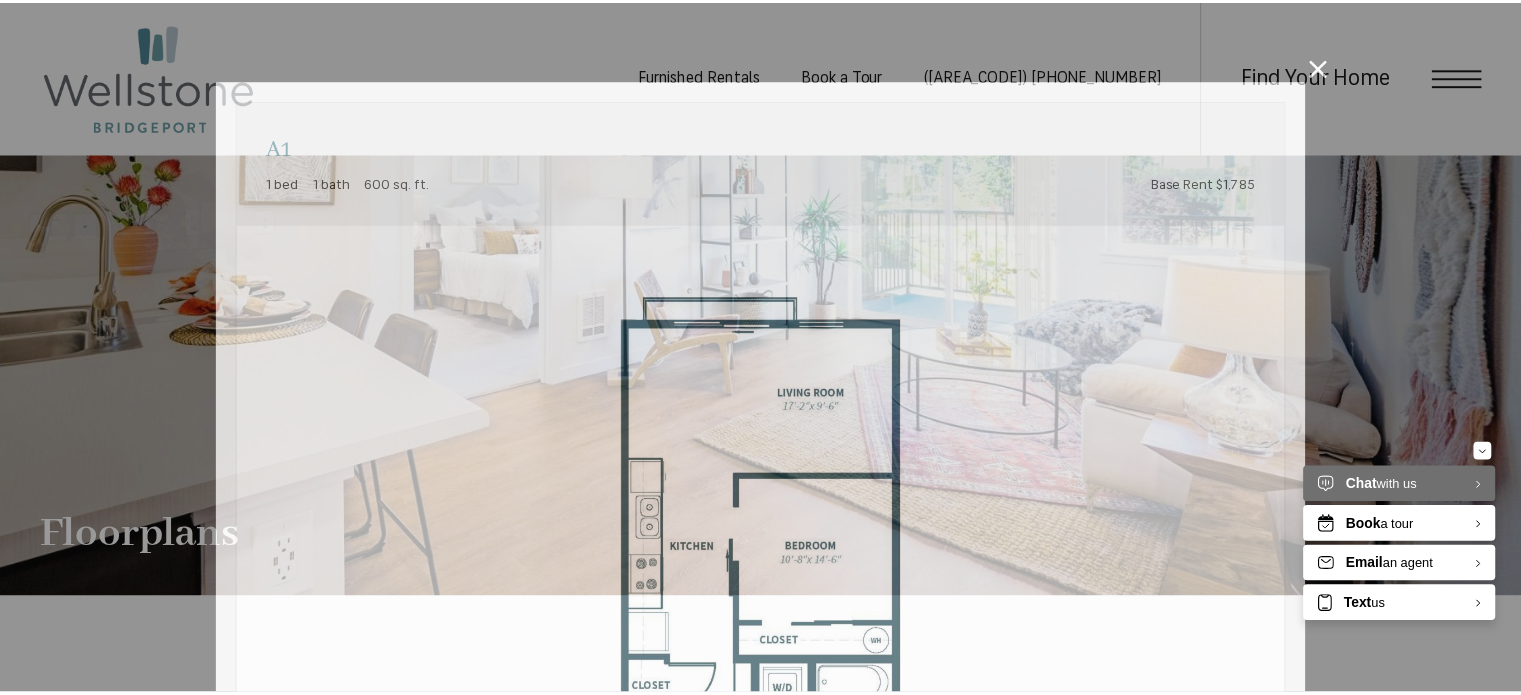 scroll, scrollTop: 1240, scrollLeft: 0, axis: vertical 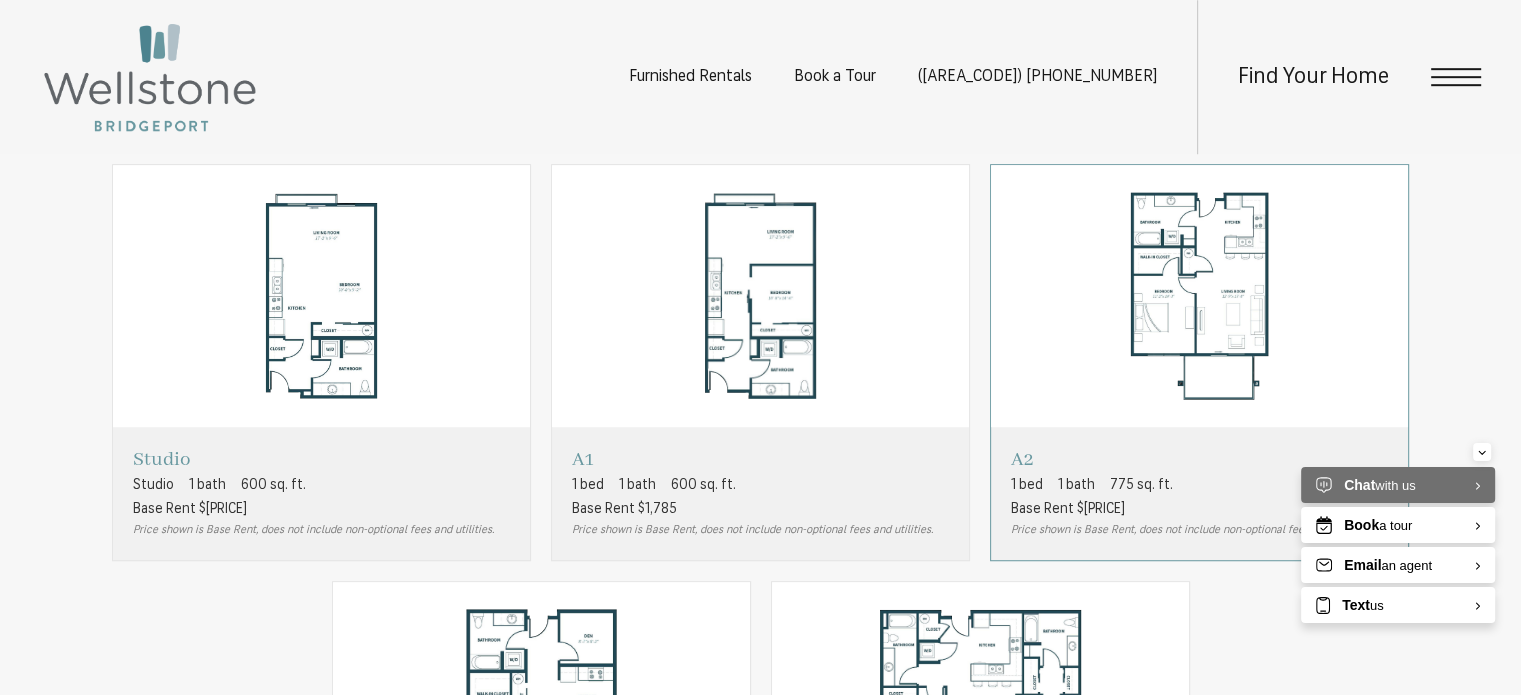click at bounding box center [1199, 296] 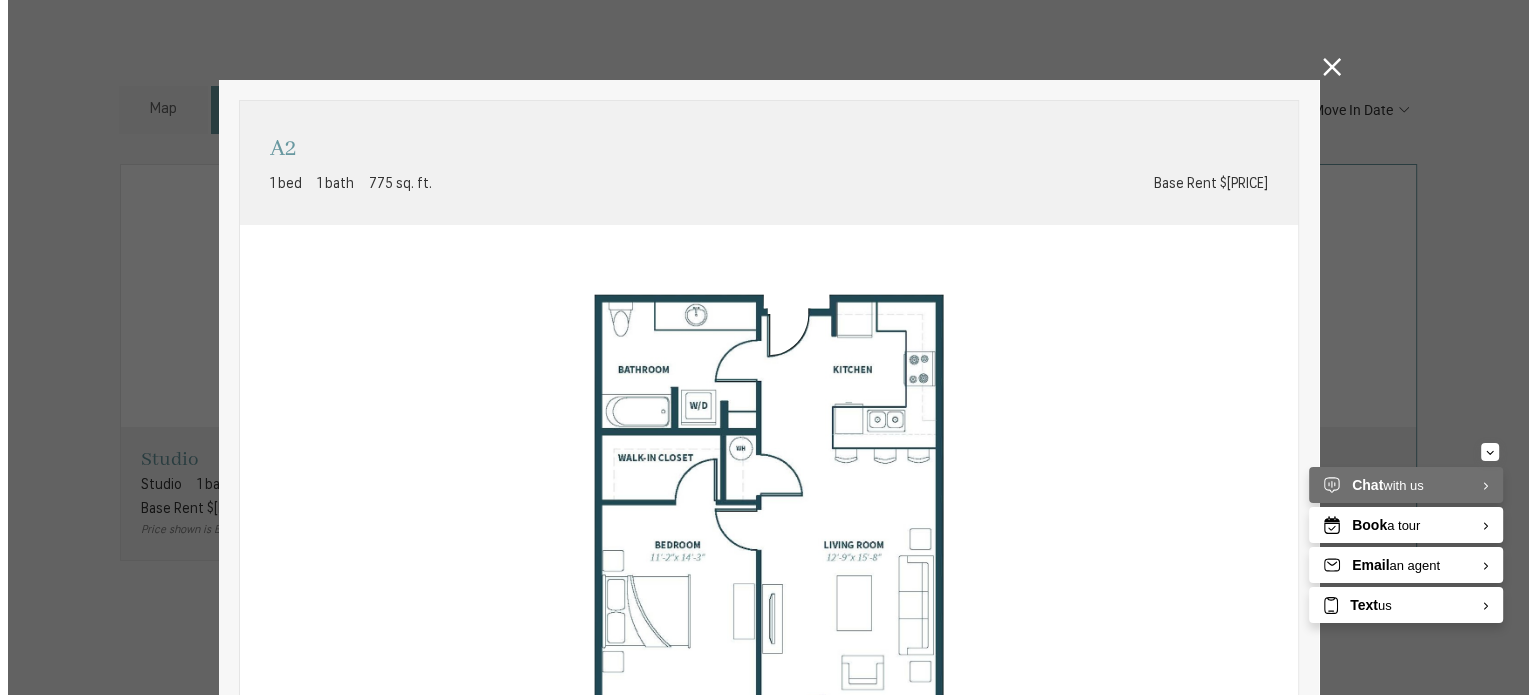 scroll, scrollTop: 0, scrollLeft: 0, axis: both 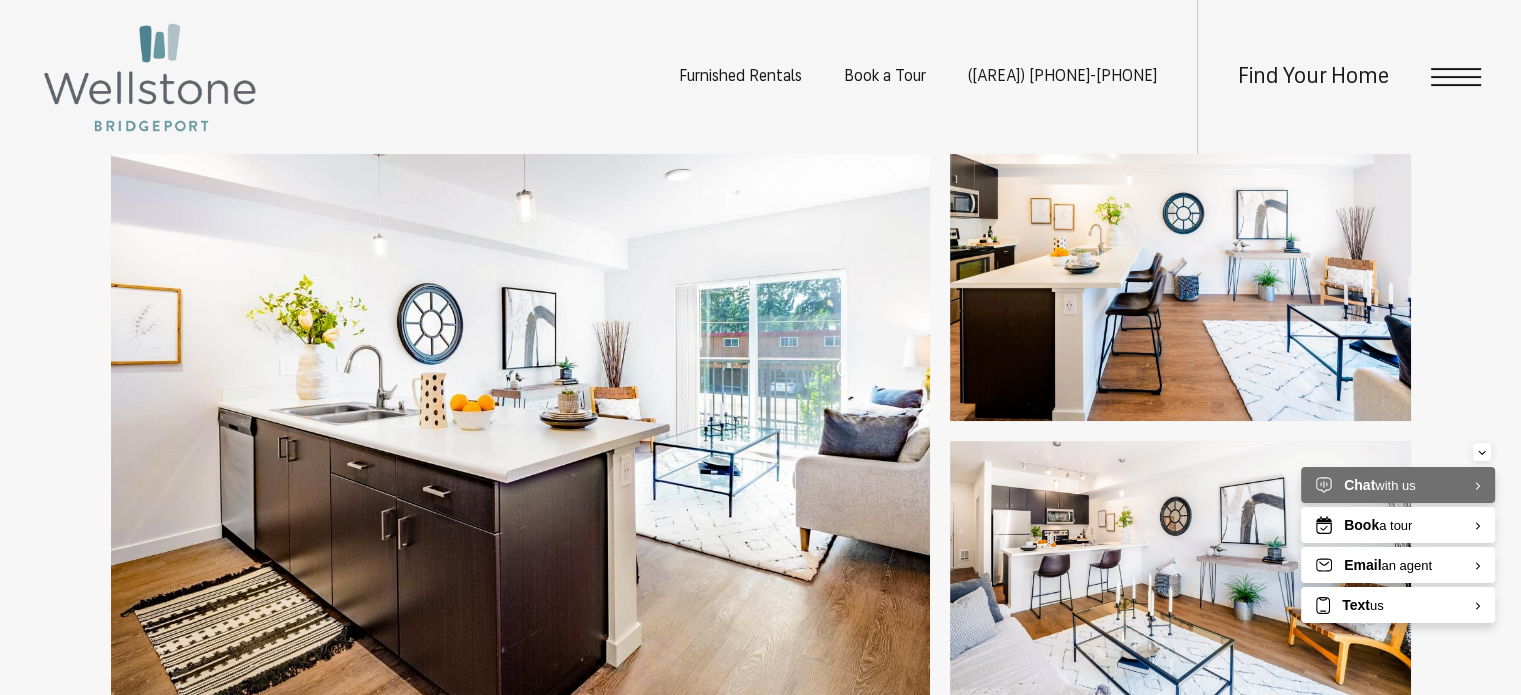 click at bounding box center [1180, 280] 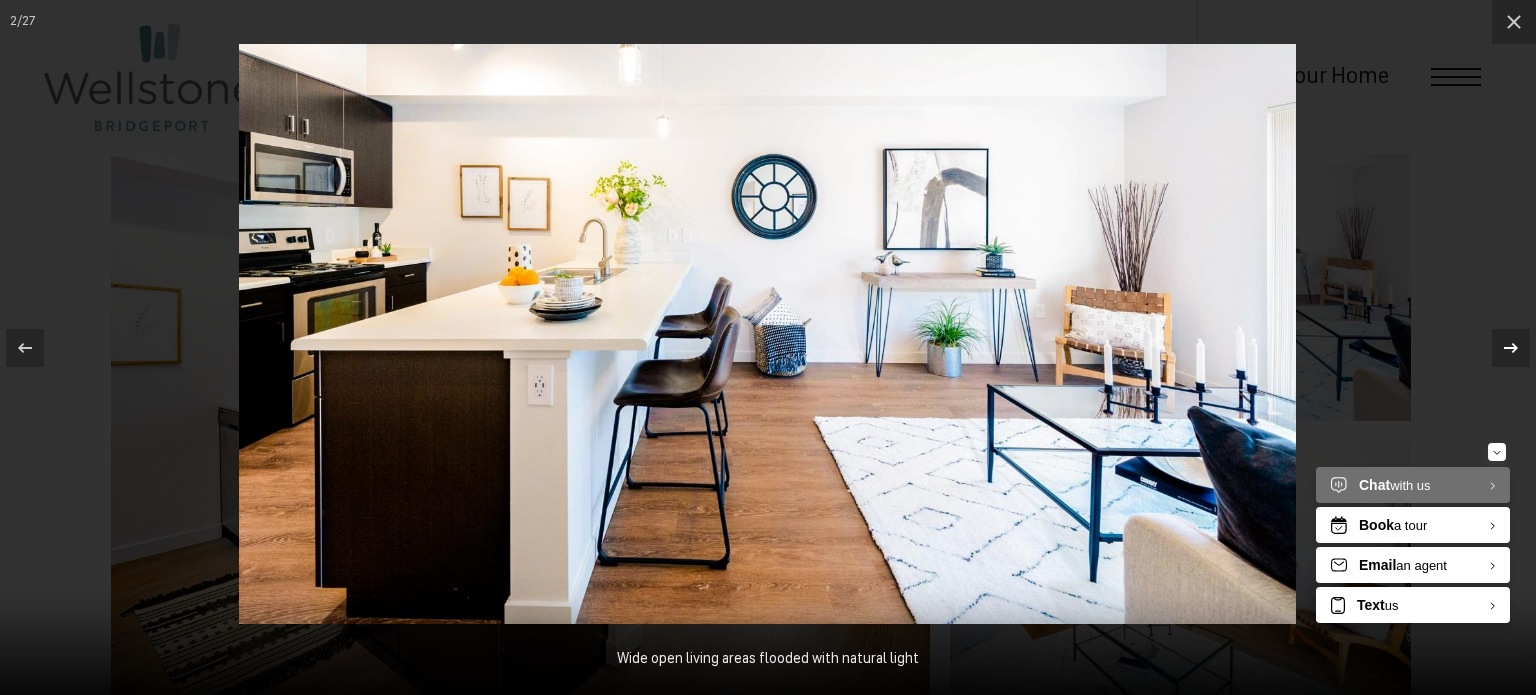 click 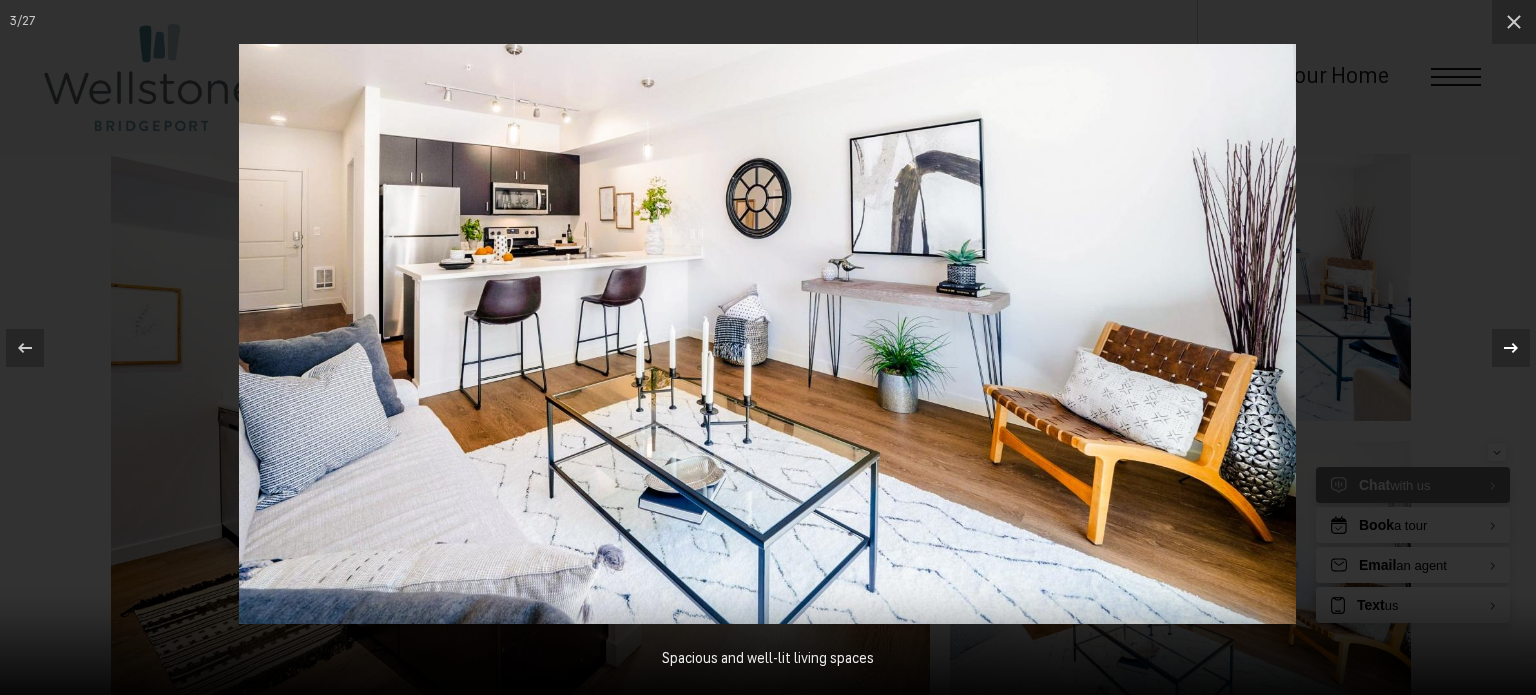 click 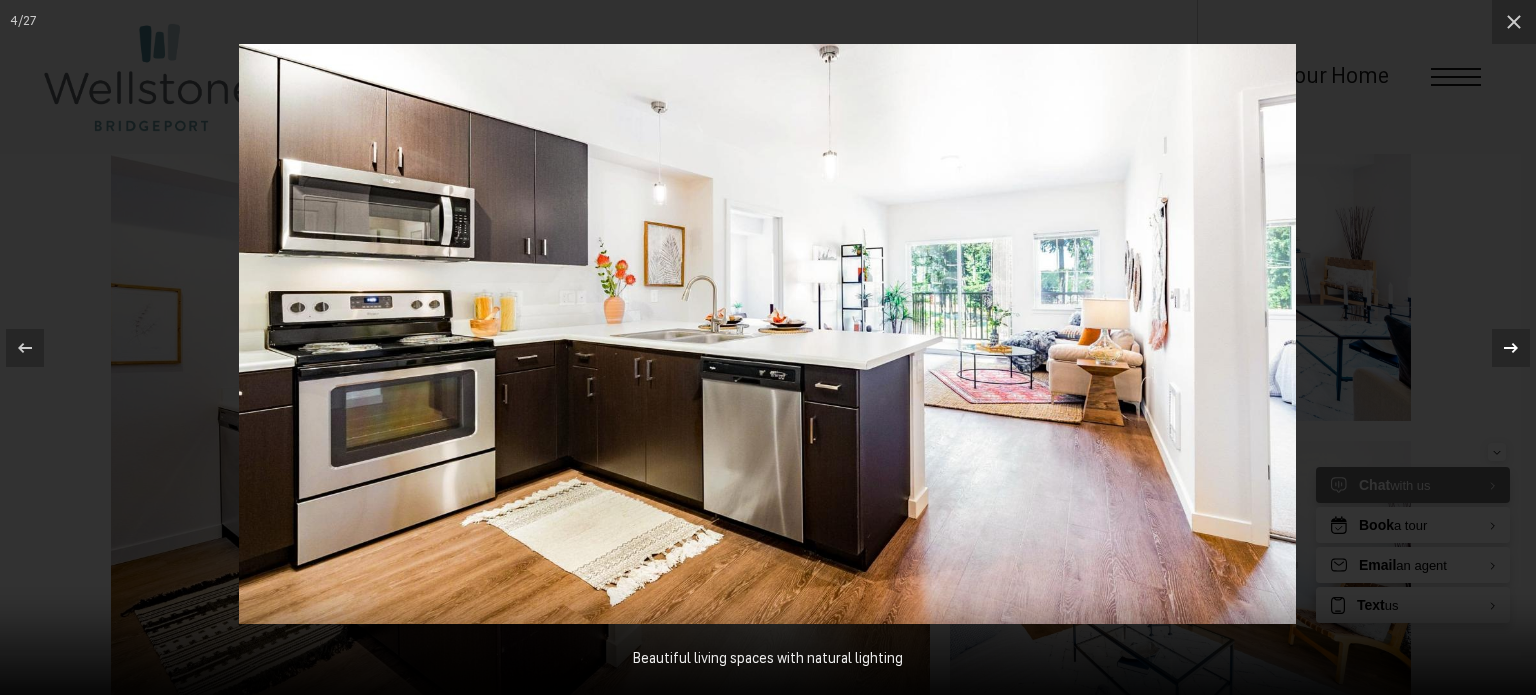 click 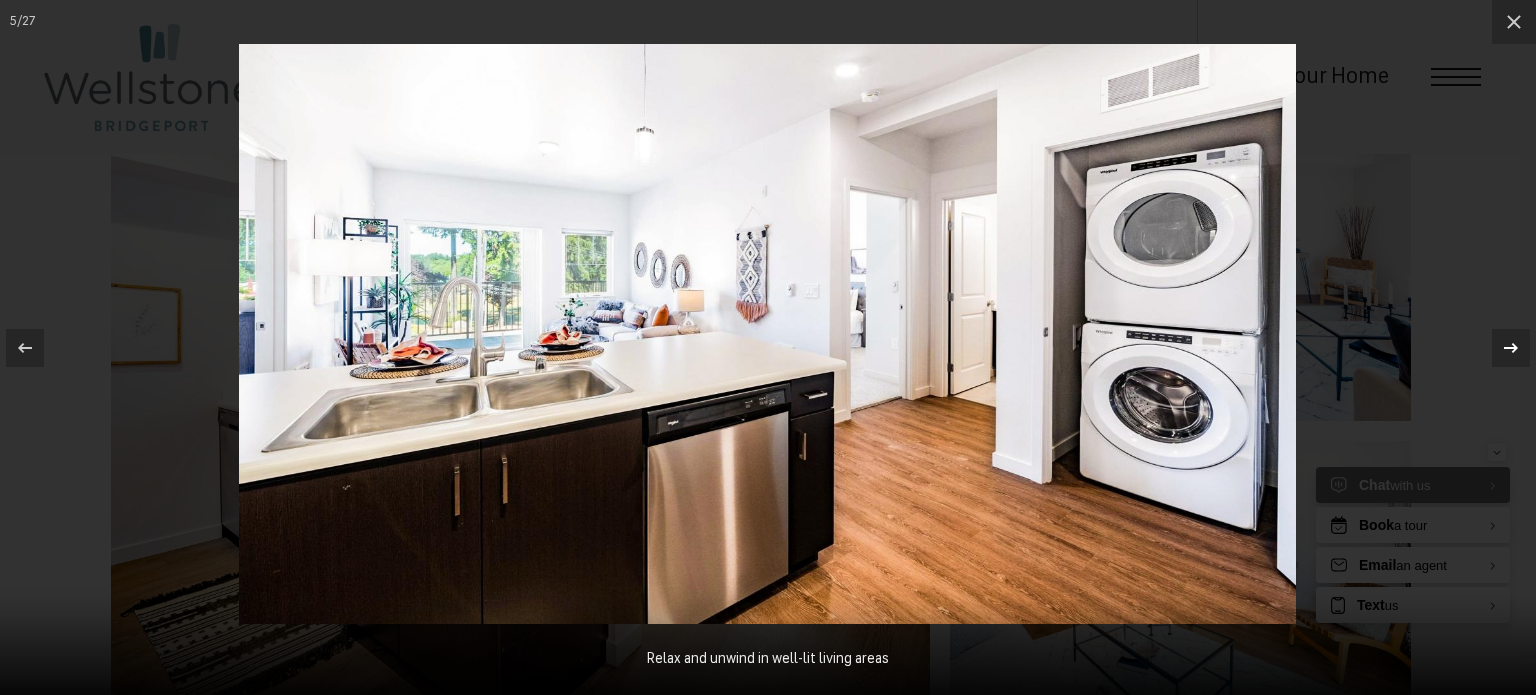 click 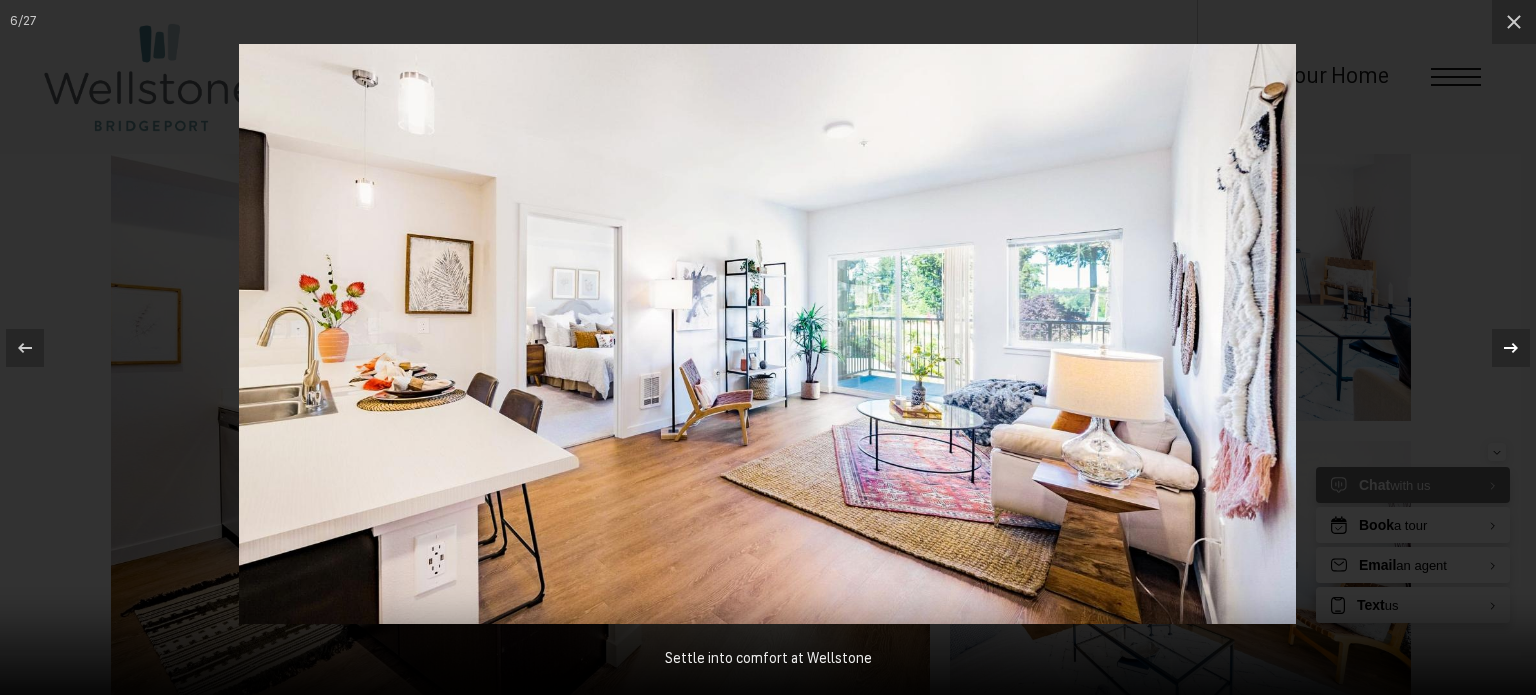 click 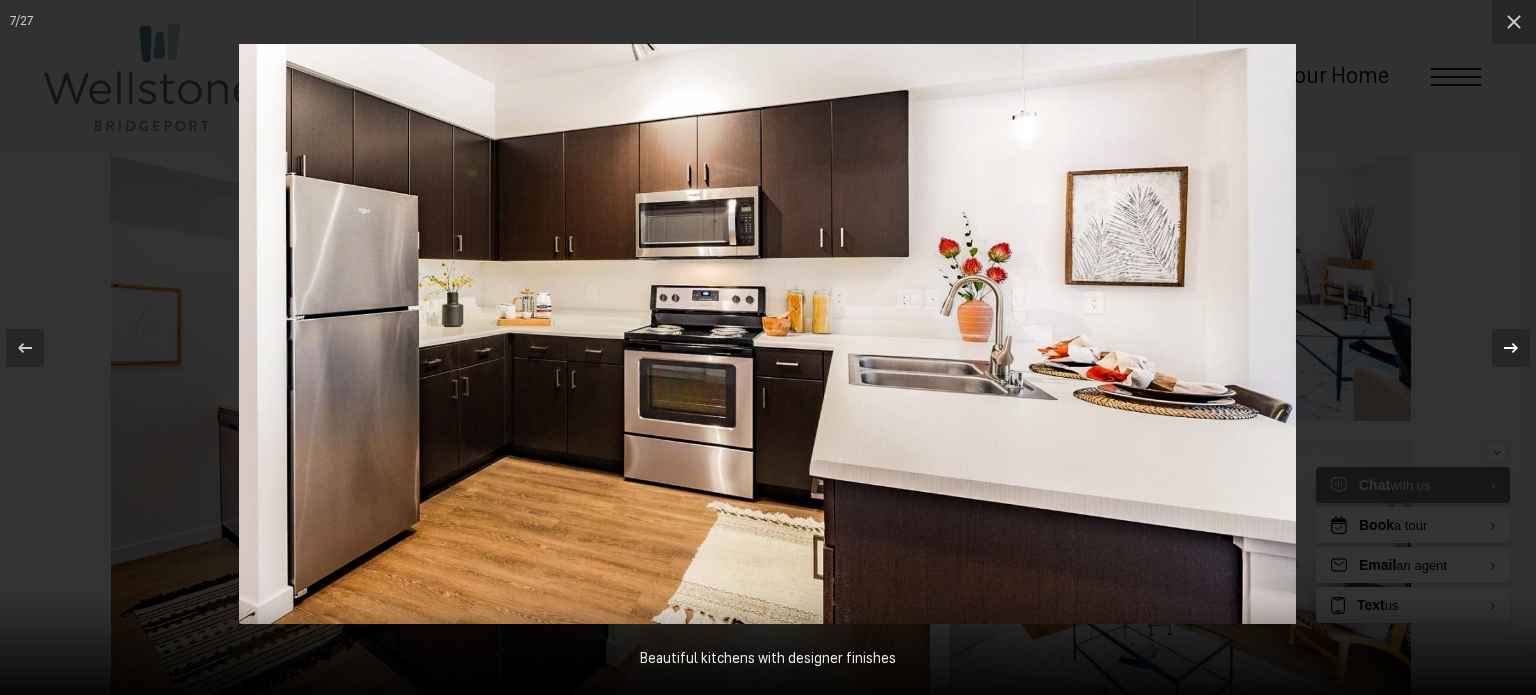 click 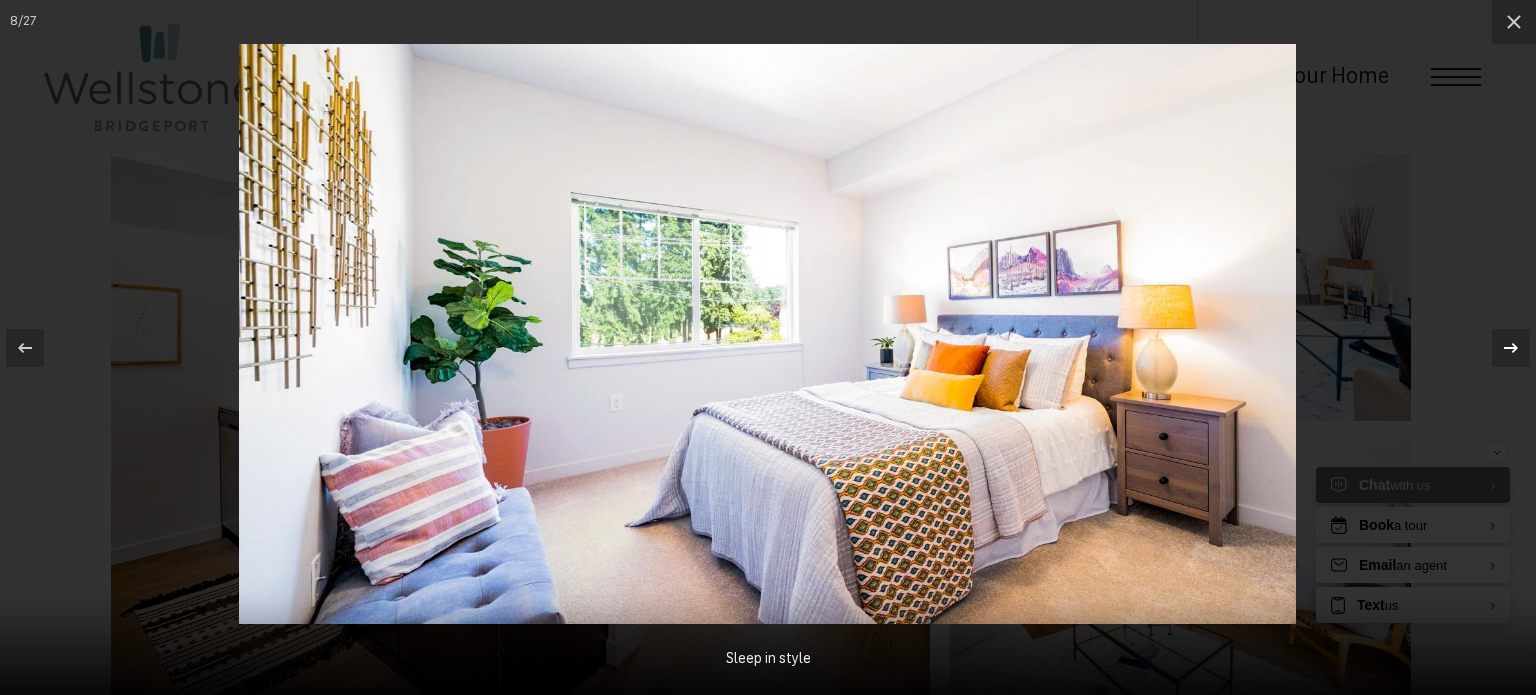 click 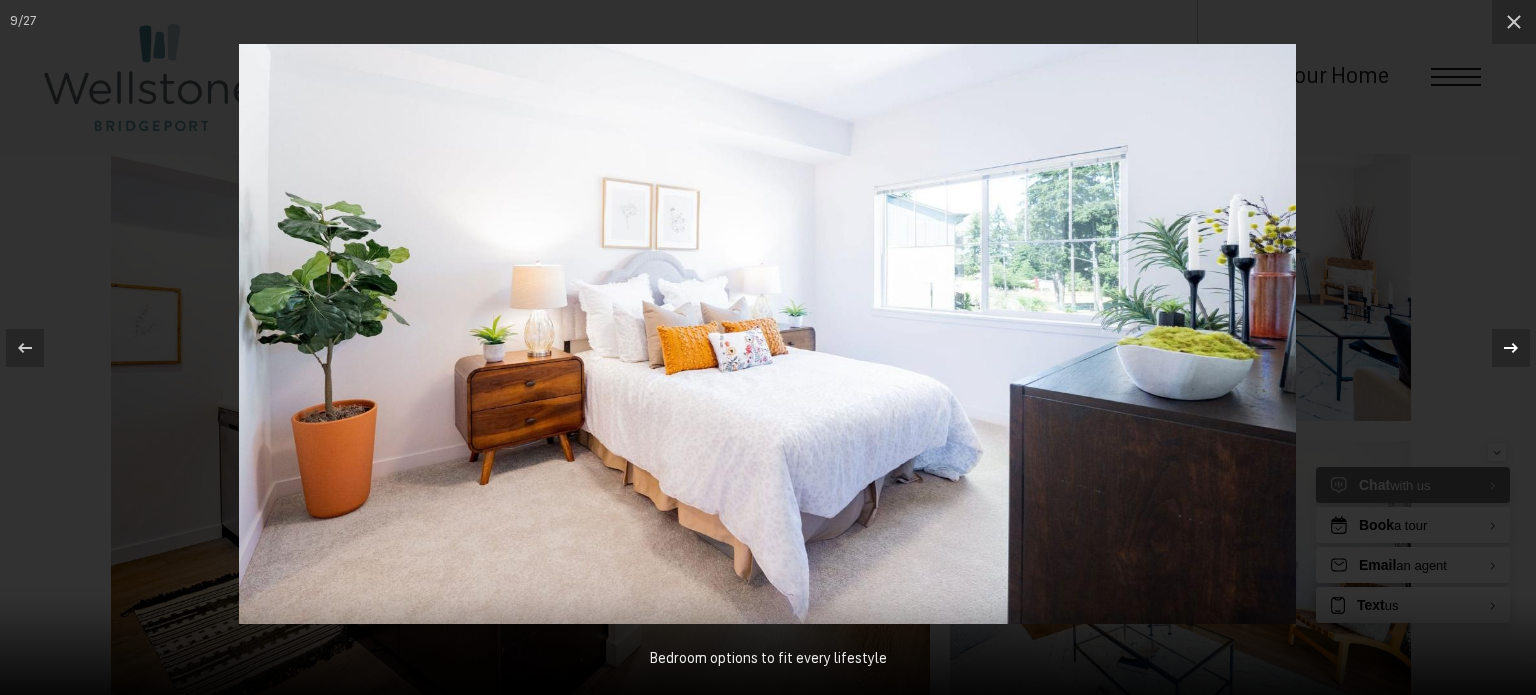 click 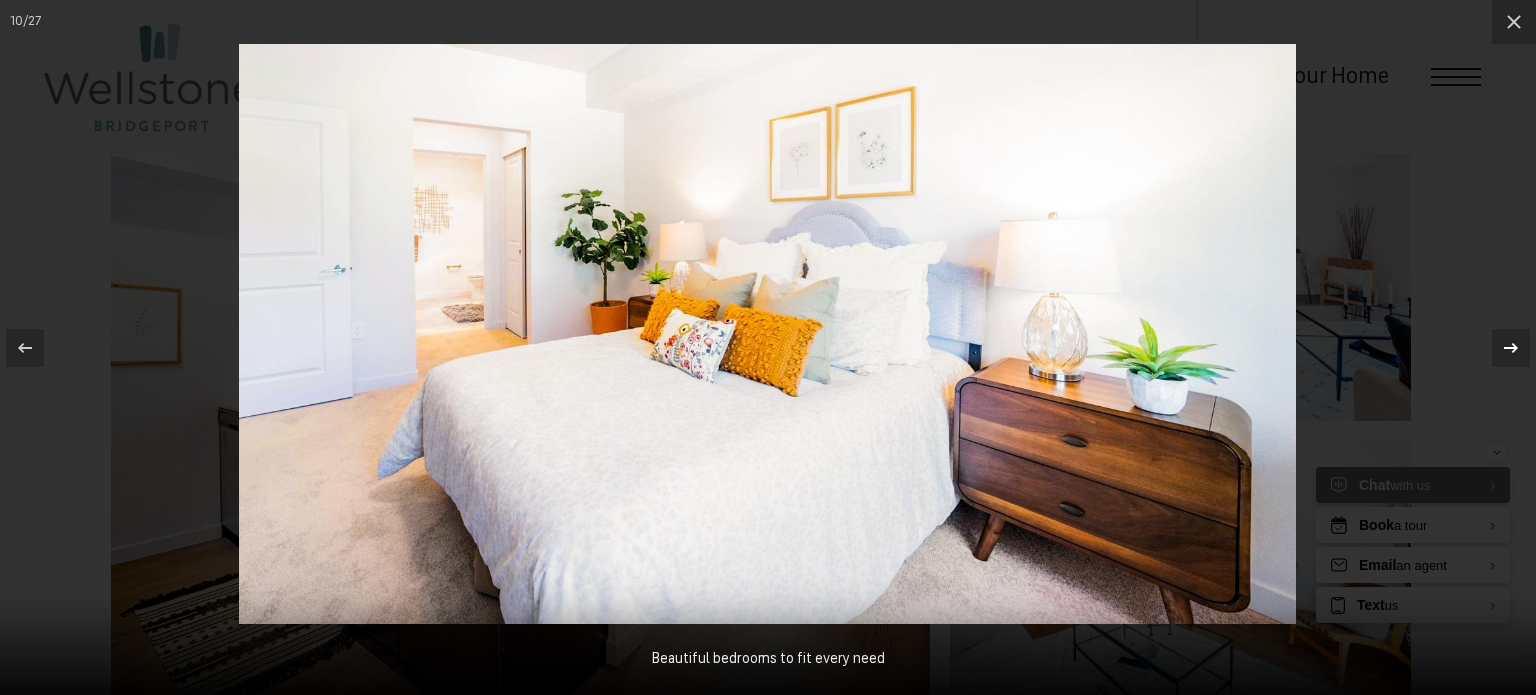 click 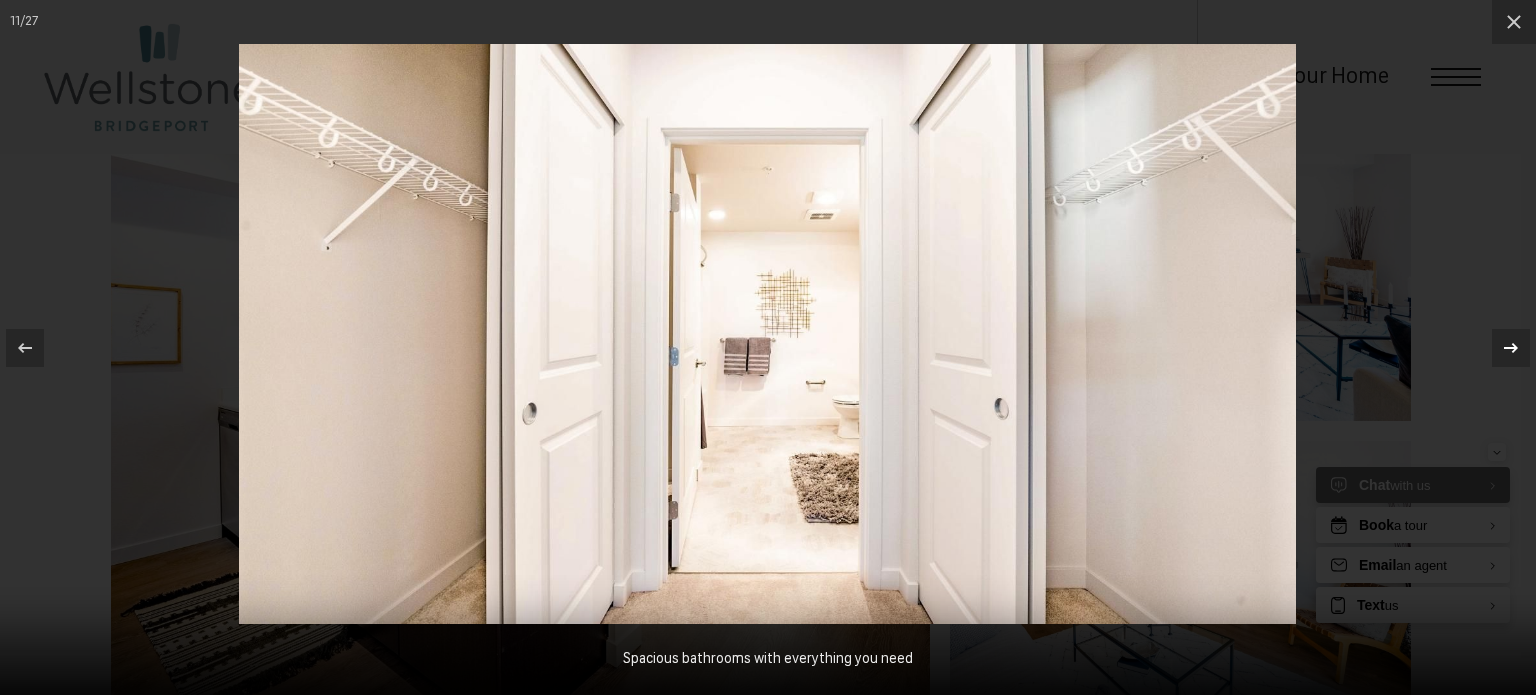 click 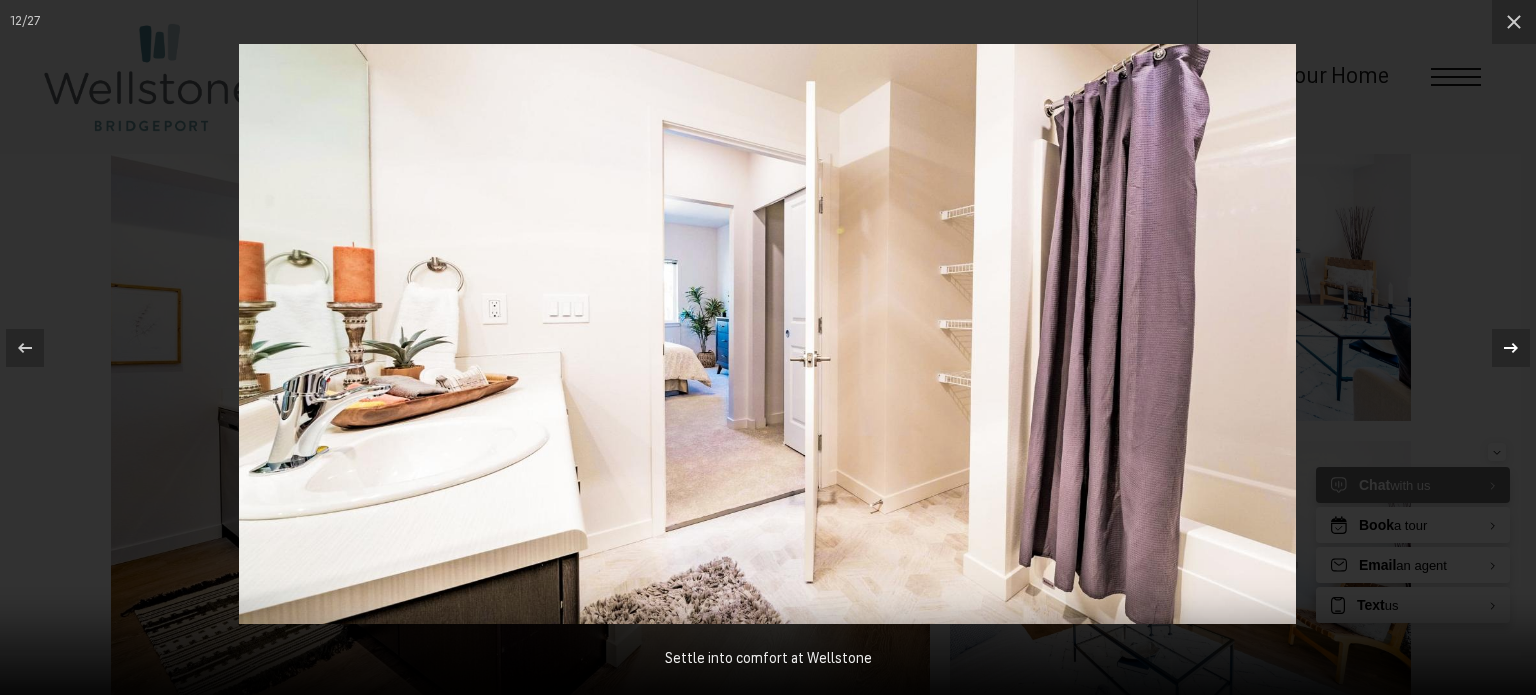click 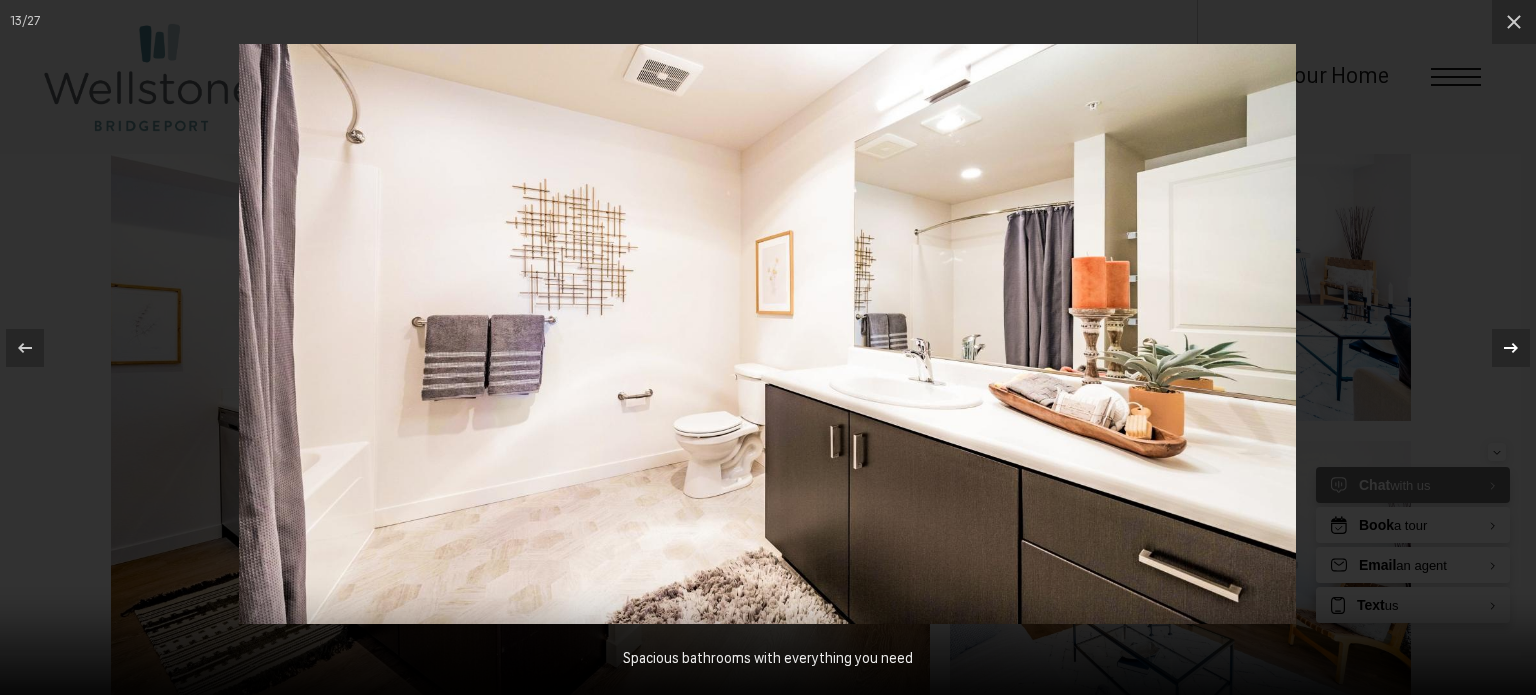 click 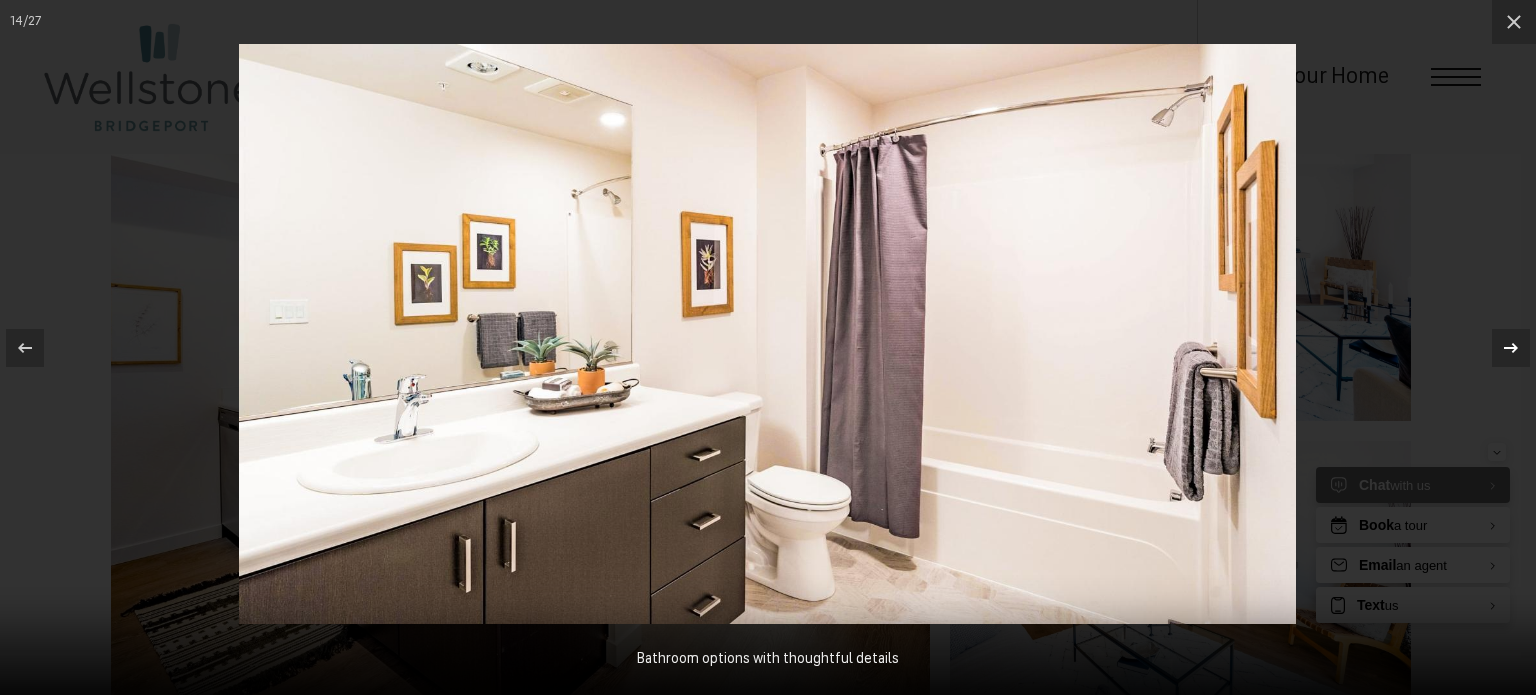 click 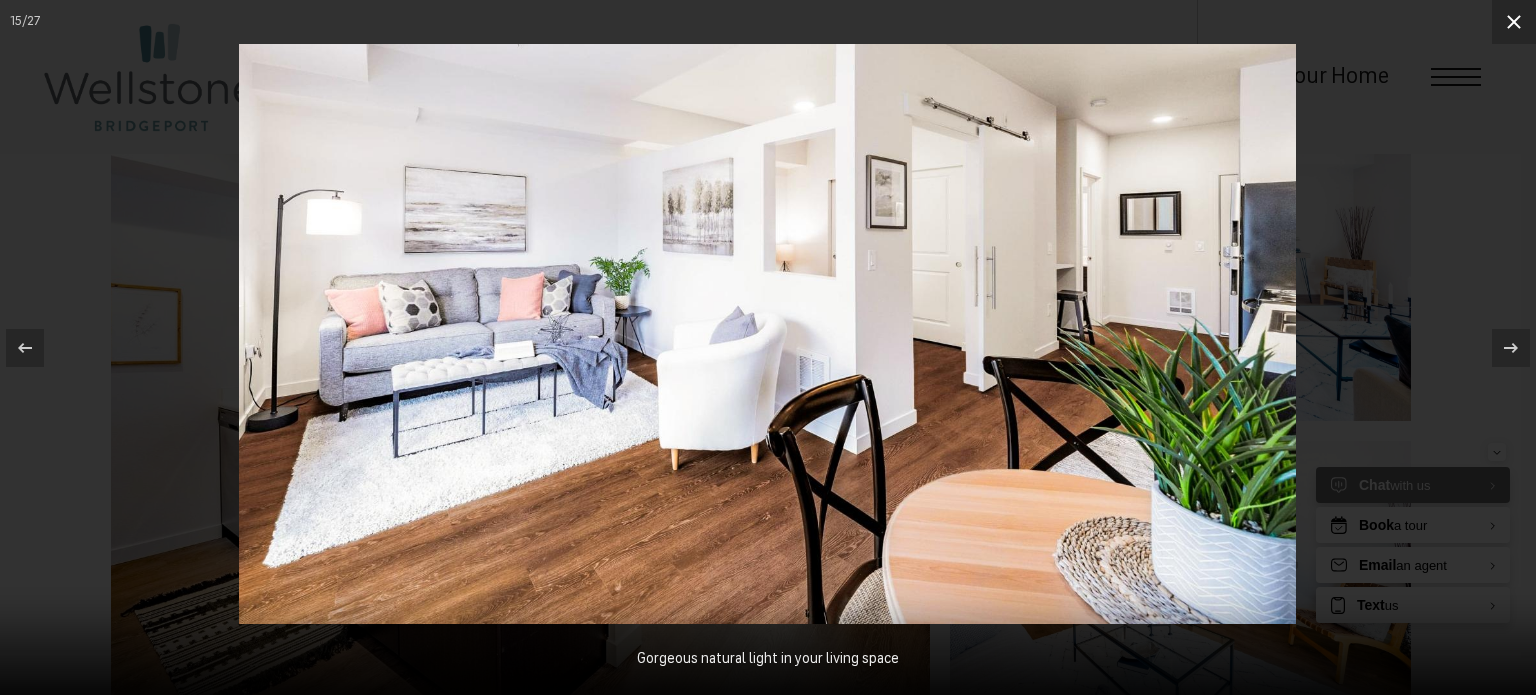 click at bounding box center (1514, 22) 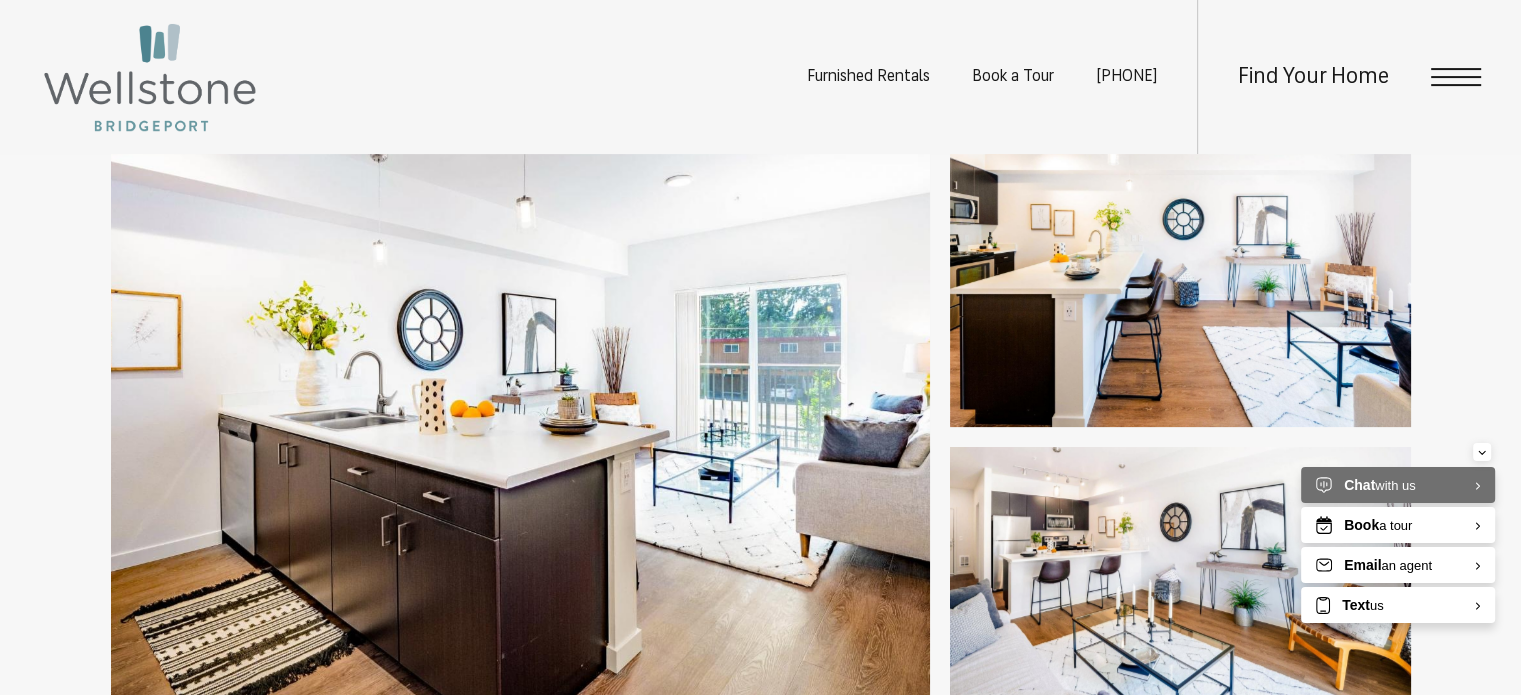 scroll, scrollTop: 618, scrollLeft: 0, axis: vertical 